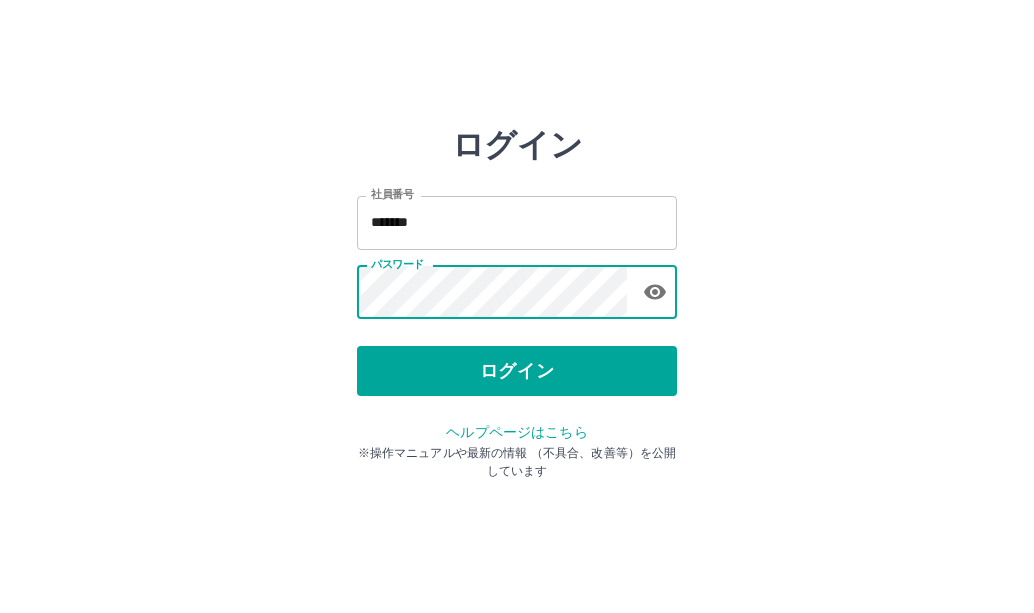 scroll, scrollTop: 0, scrollLeft: 0, axis: both 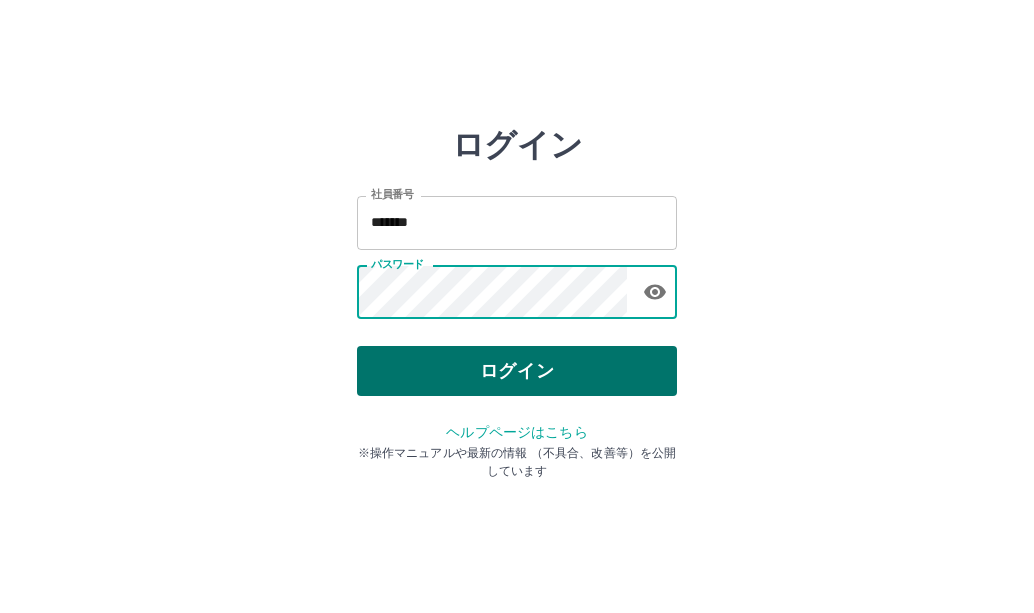click on "ログイン" at bounding box center [517, 371] 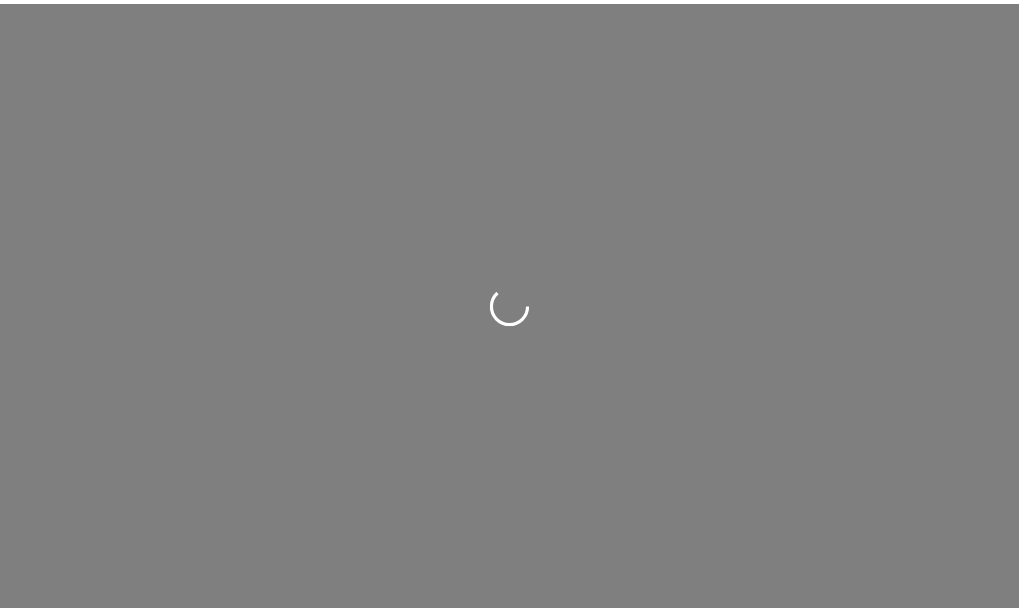 scroll, scrollTop: 0, scrollLeft: 0, axis: both 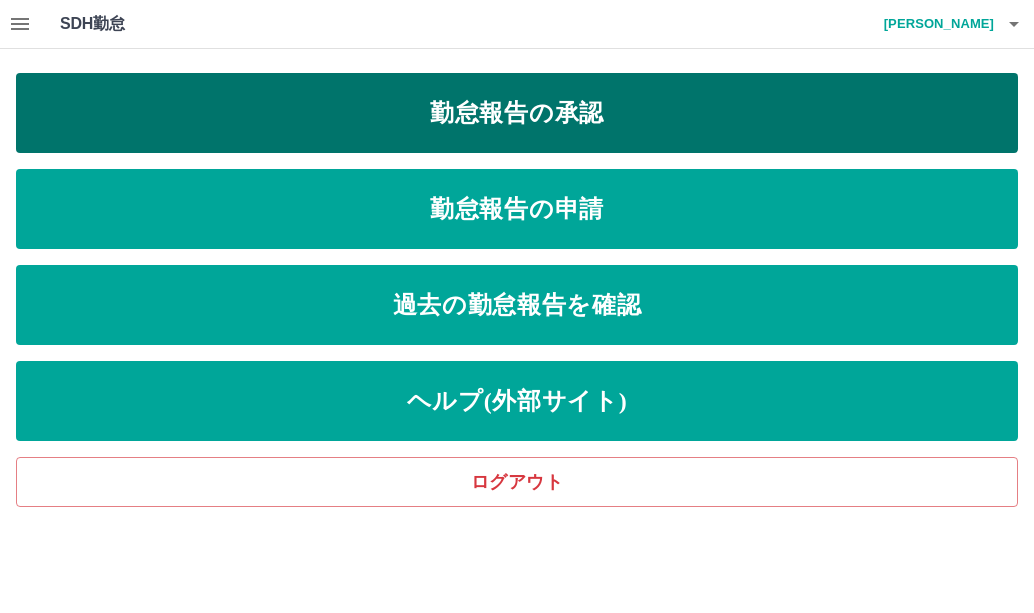 click on "勤怠報告の承認" at bounding box center (517, 113) 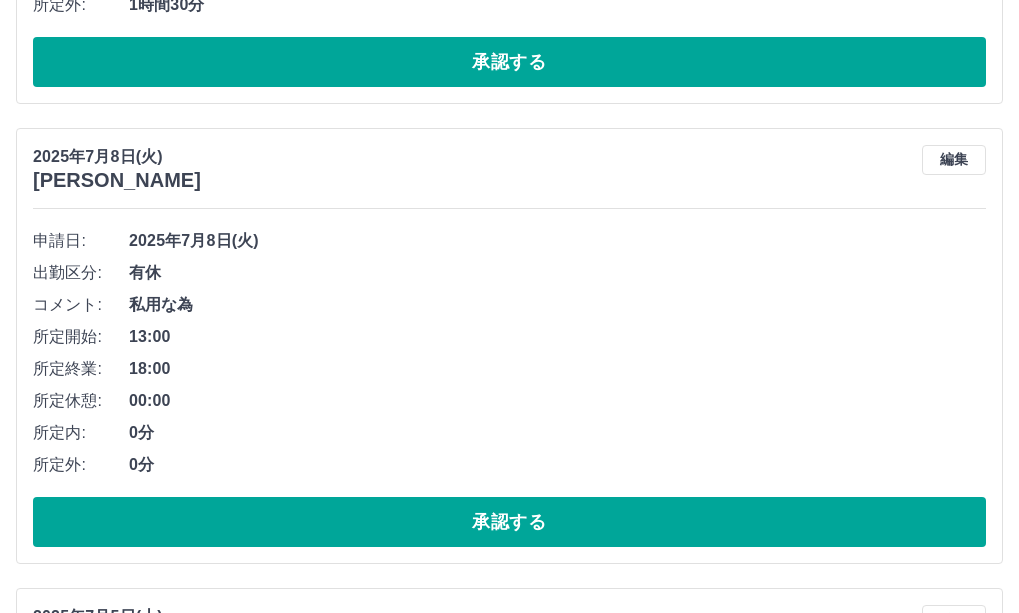 scroll, scrollTop: 1800, scrollLeft: 0, axis: vertical 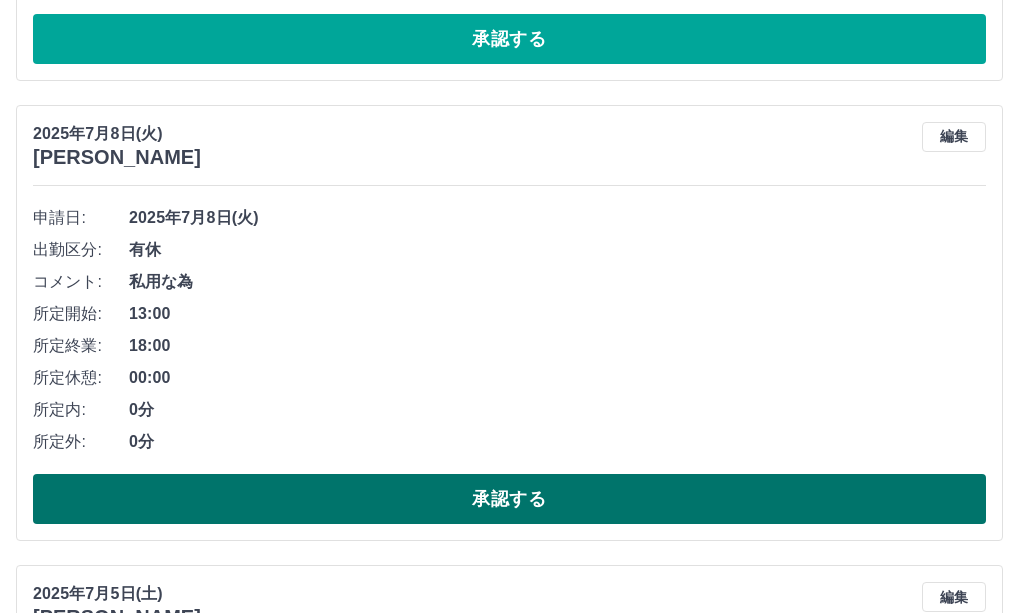 click on "承認する" at bounding box center (509, 499) 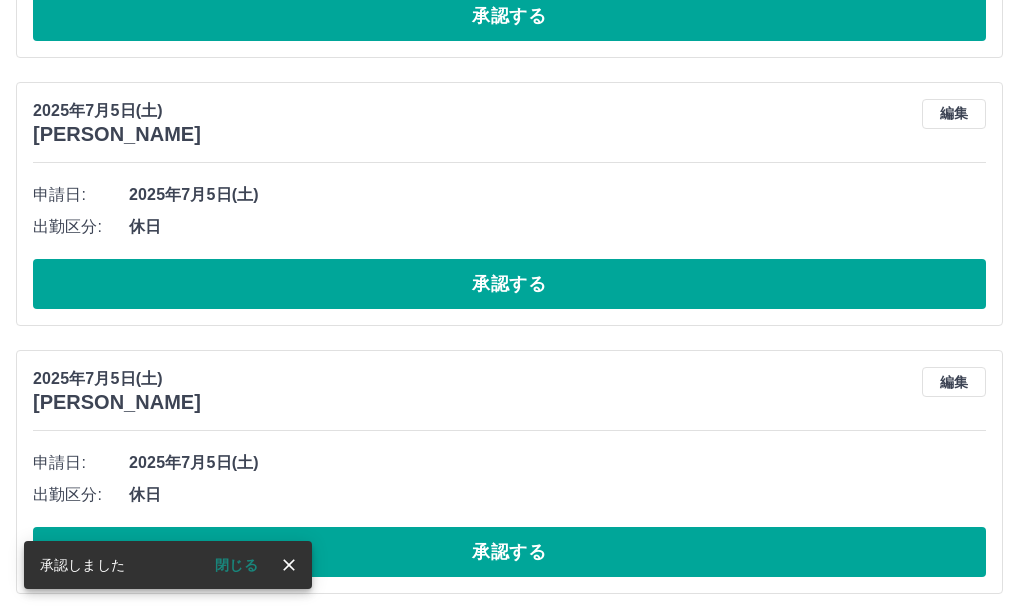 scroll, scrollTop: 1830, scrollLeft: 0, axis: vertical 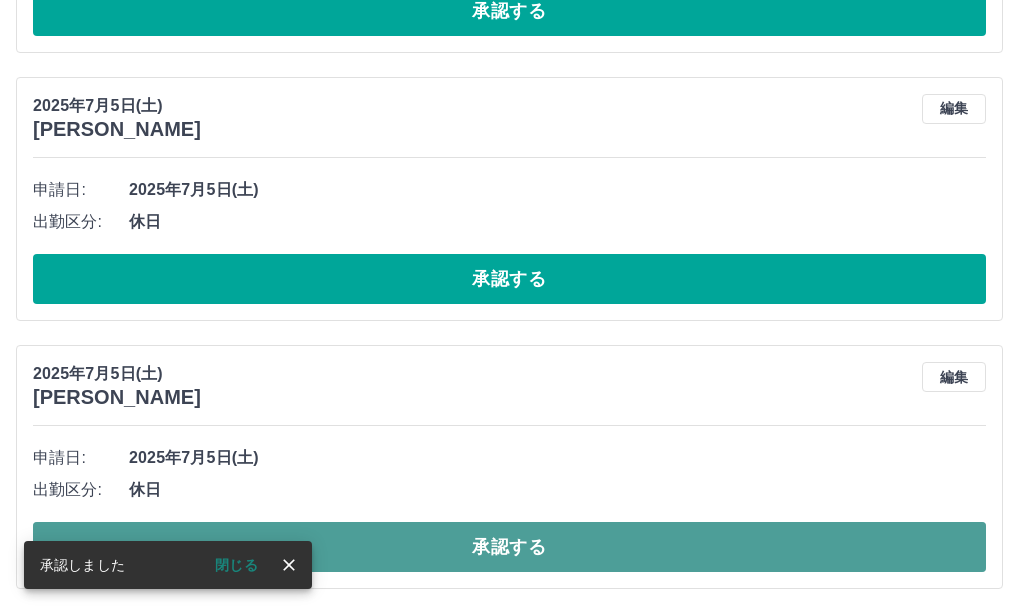 click on "承認する" at bounding box center (509, 547) 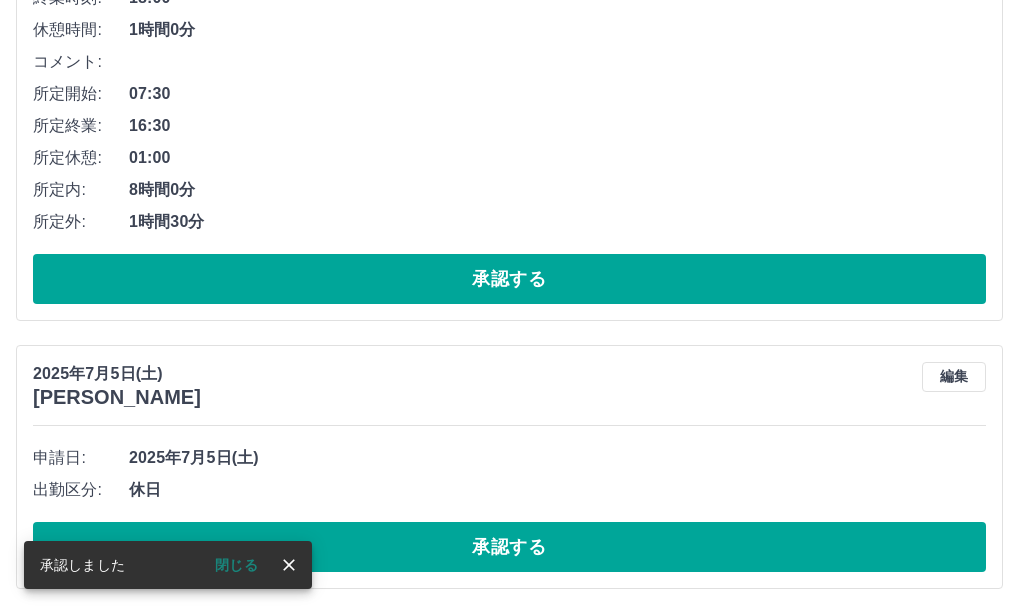 scroll, scrollTop: 1562, scrollLeft: 0, axis: vertical 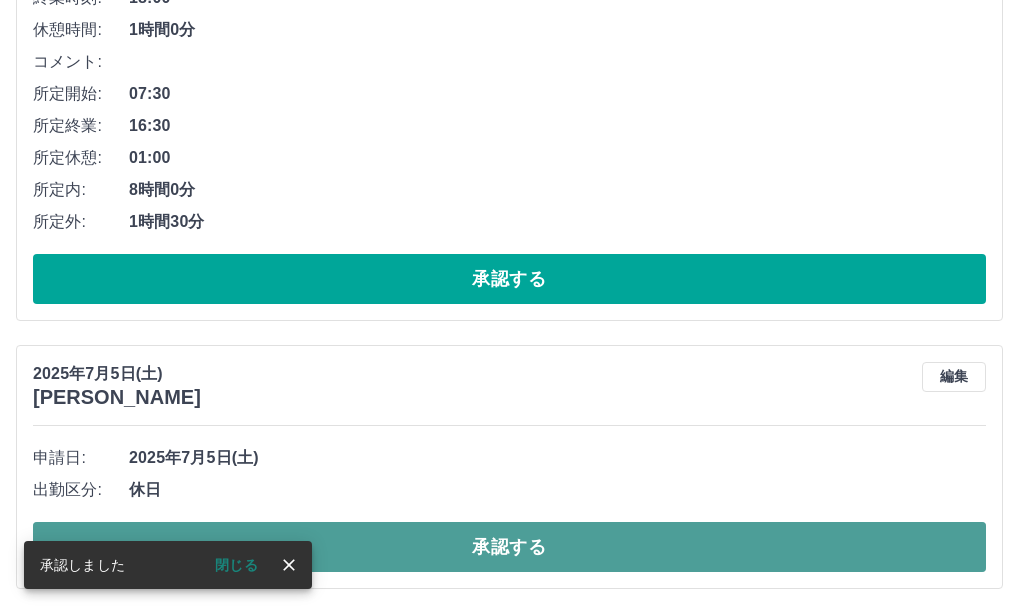 click on "承認する" at bounding box center (509, 547) 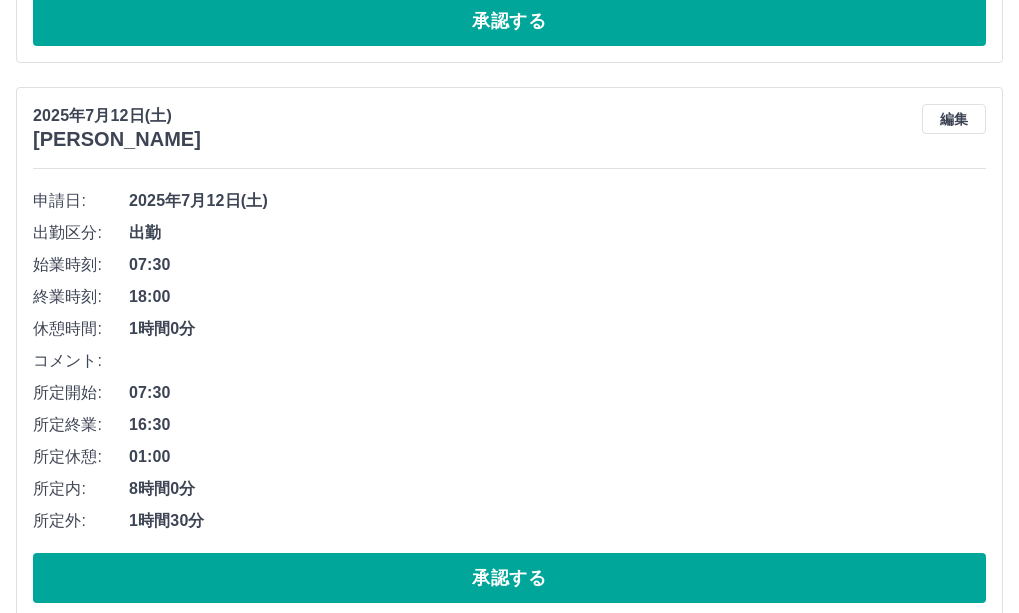 scroll, scrollTop: 1294, scrollLeft: 0, axis: vertical 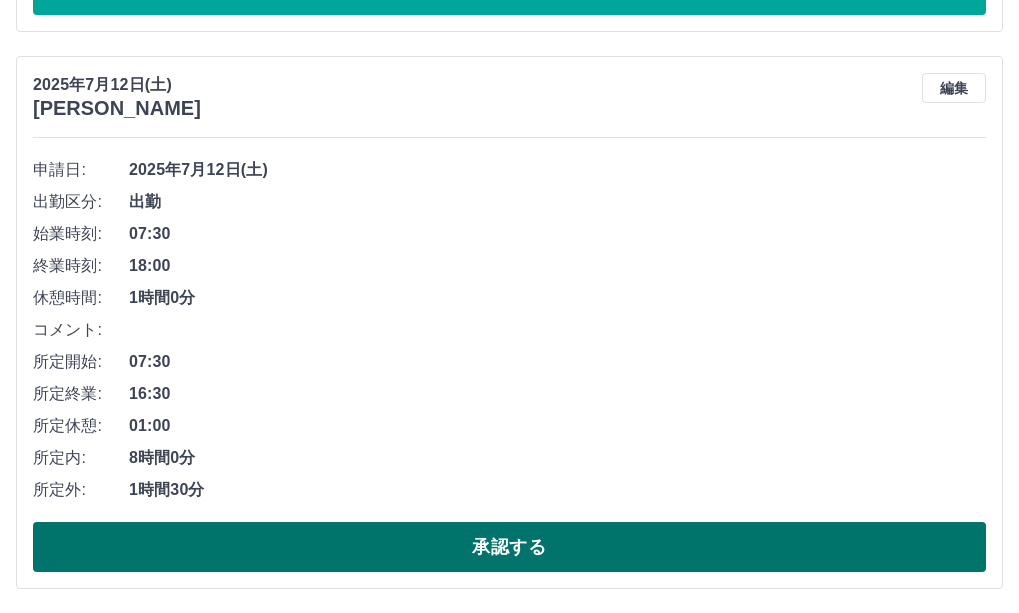 click on "承認する" at bounding box center [509, 547] 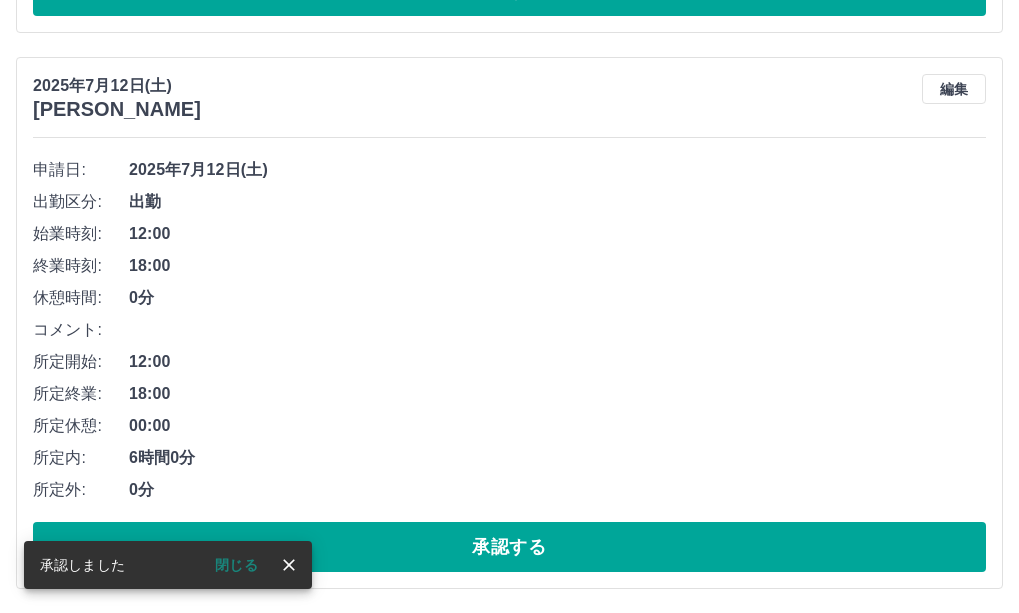 scroll, scrollTop: 737, scrollLeft: 0, axis: vertical 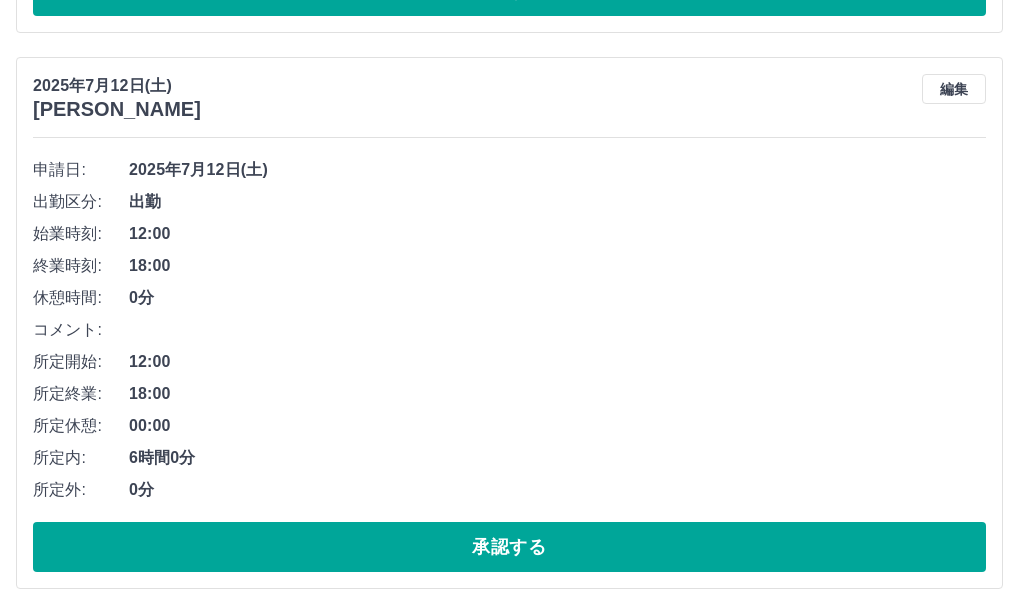 click on "承認する" at bounding box center (509, 547) 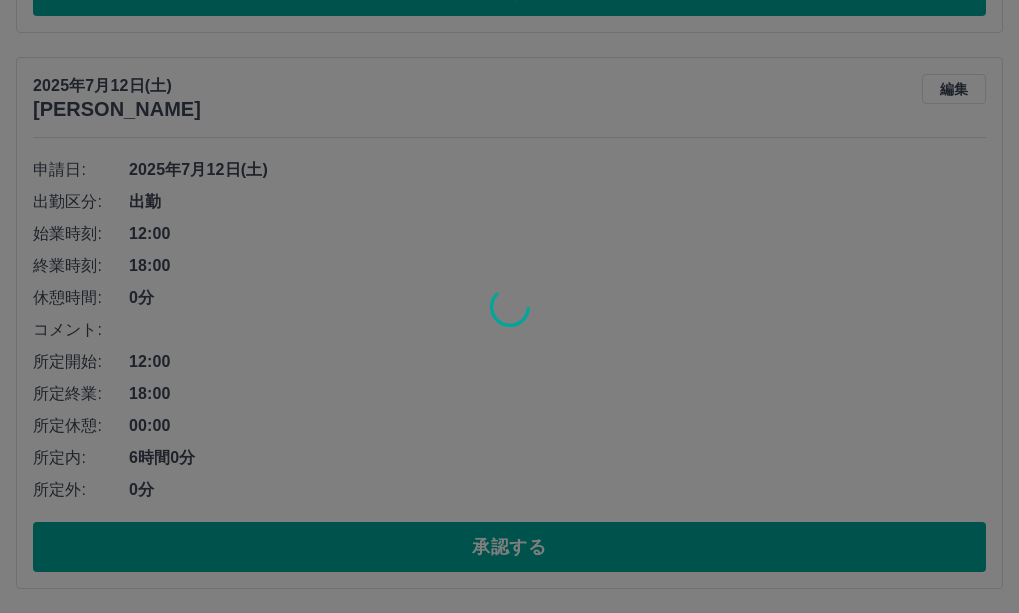 scroll, scrollTop: 181, scrollLeft: 0, axis: vertical 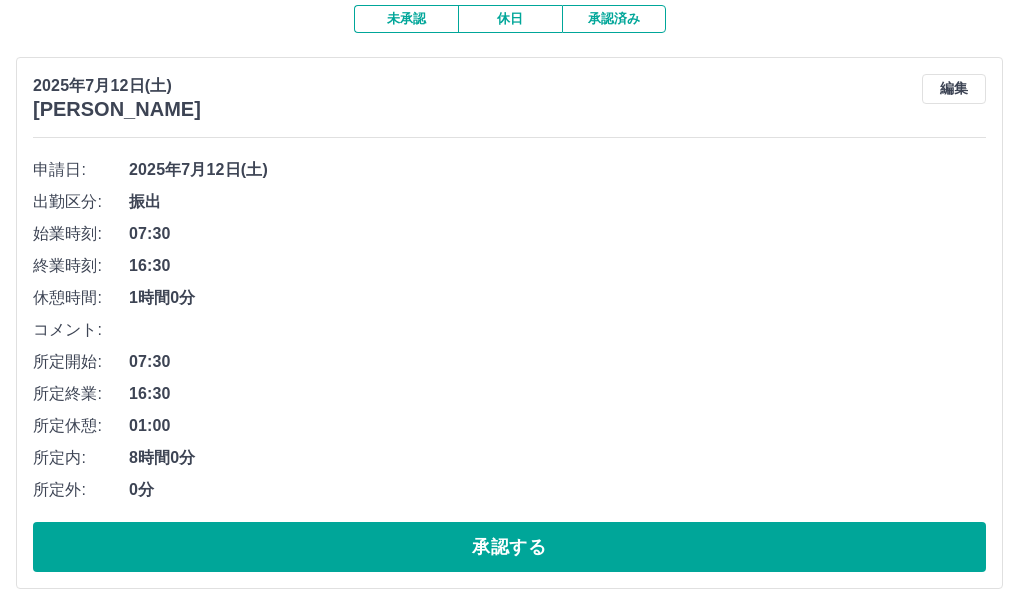 click on "承認する" at bounding box center (509, 547) 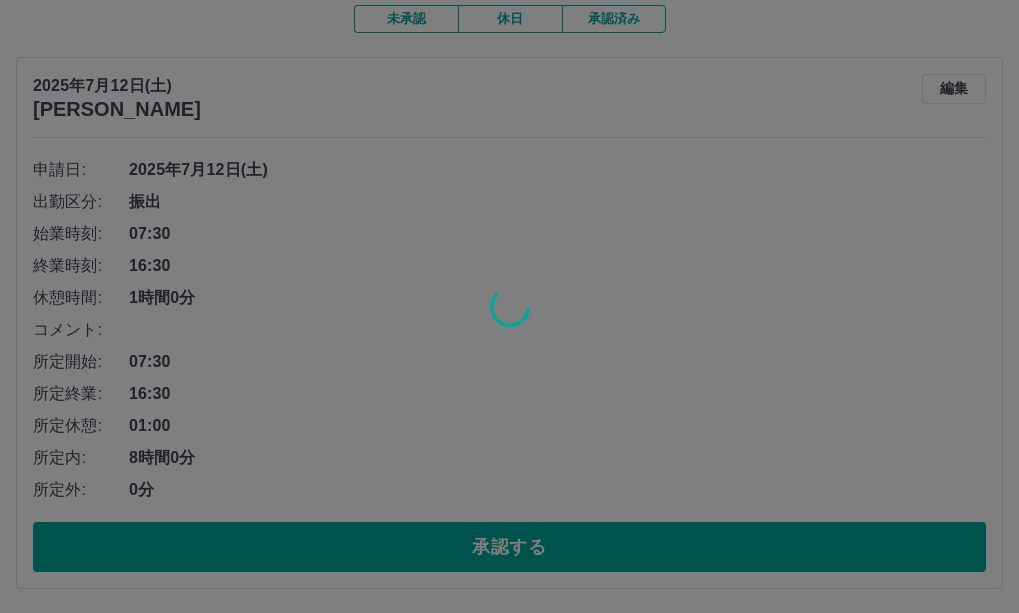 scroll, scrollTop: 0, scrollLeft: 0, axis: both 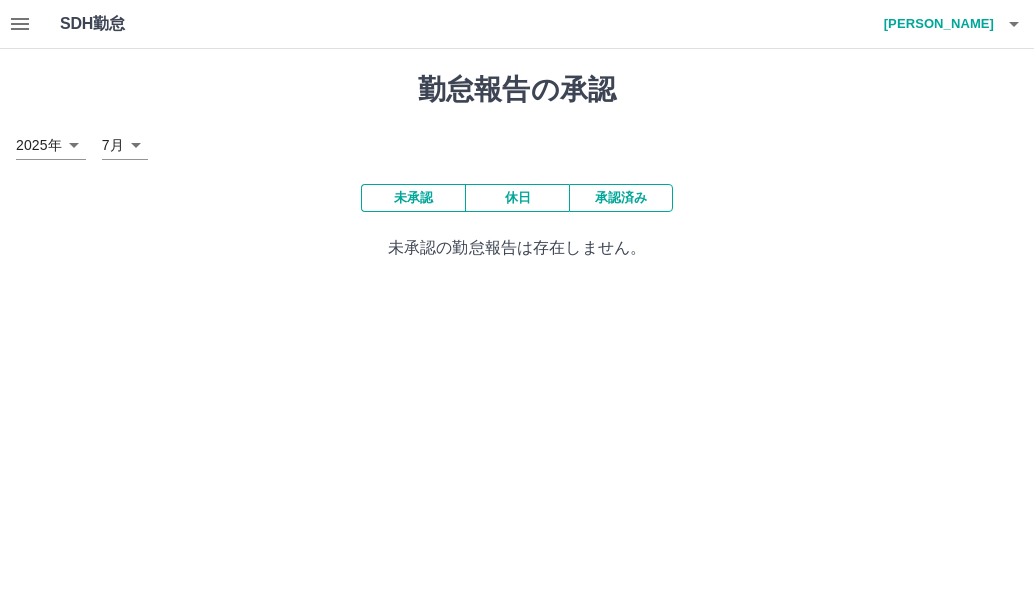 click 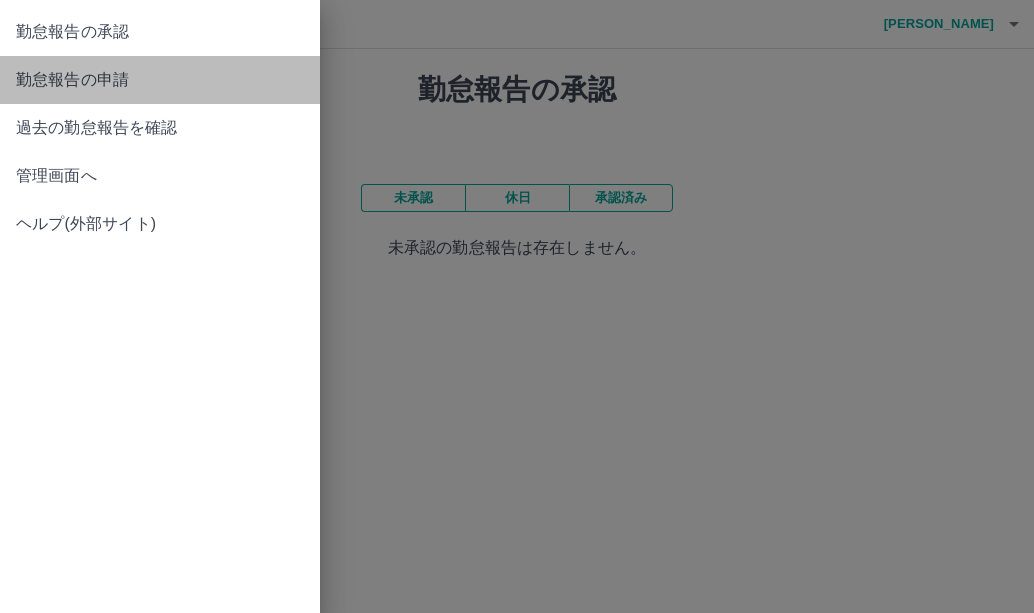 click on "勤怠報告の申請" at bounding box center (160, 80) 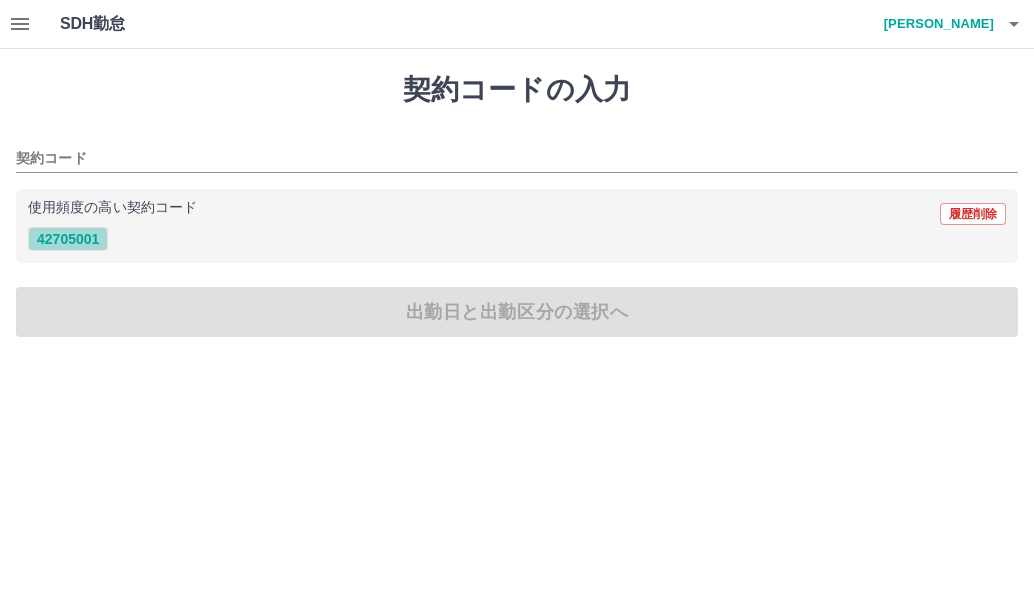 click on "42705001" at bounding box center (68, 239) 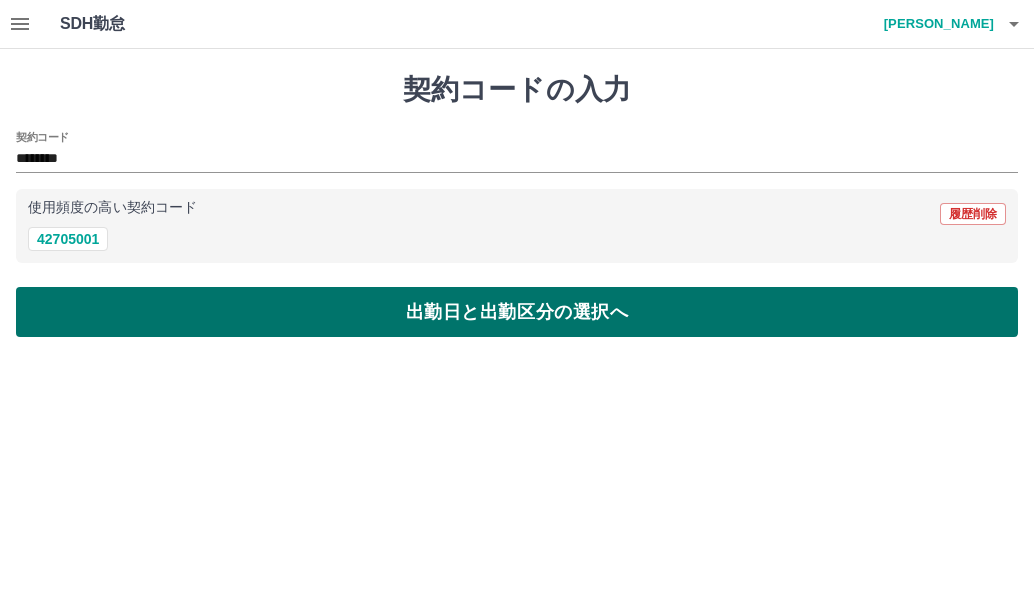 click on "出勤日と出勤区分の選択へ" at bounding box center [517, 312] 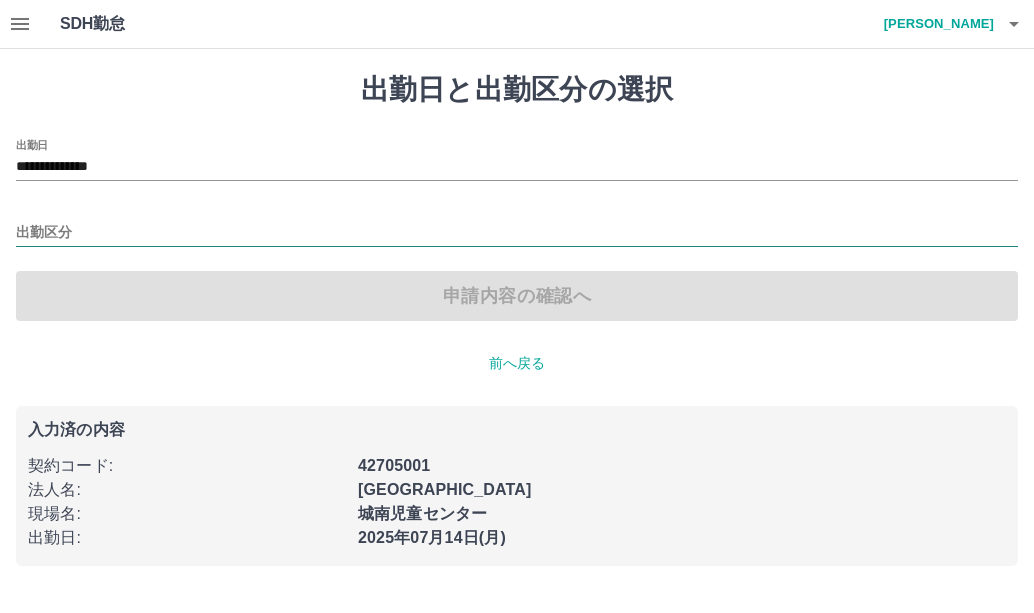click on "出勤区分" at bounding box center [517, 233] 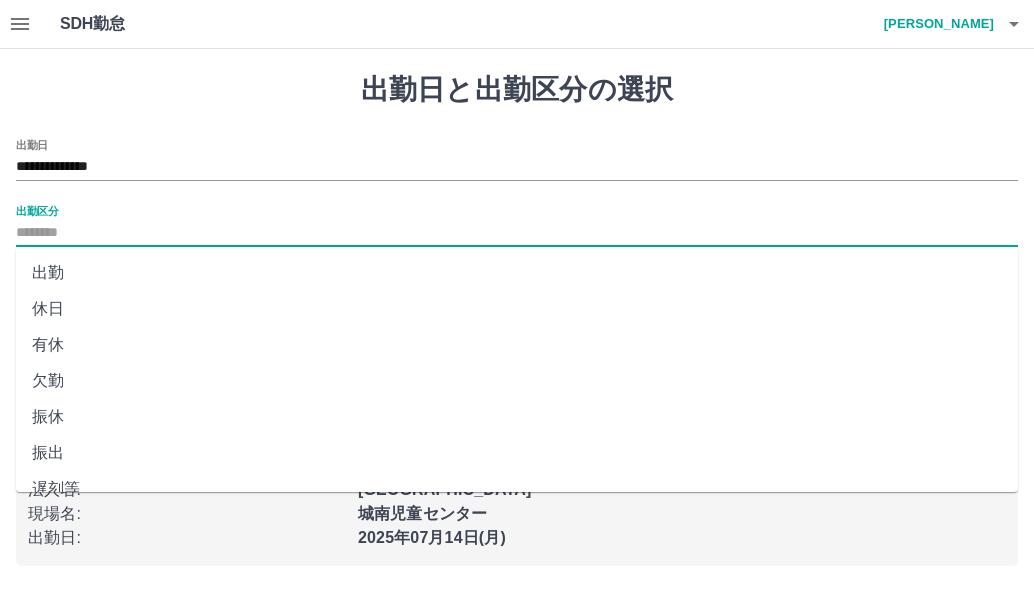 click on "出勤" at bounding box center [517, 273] 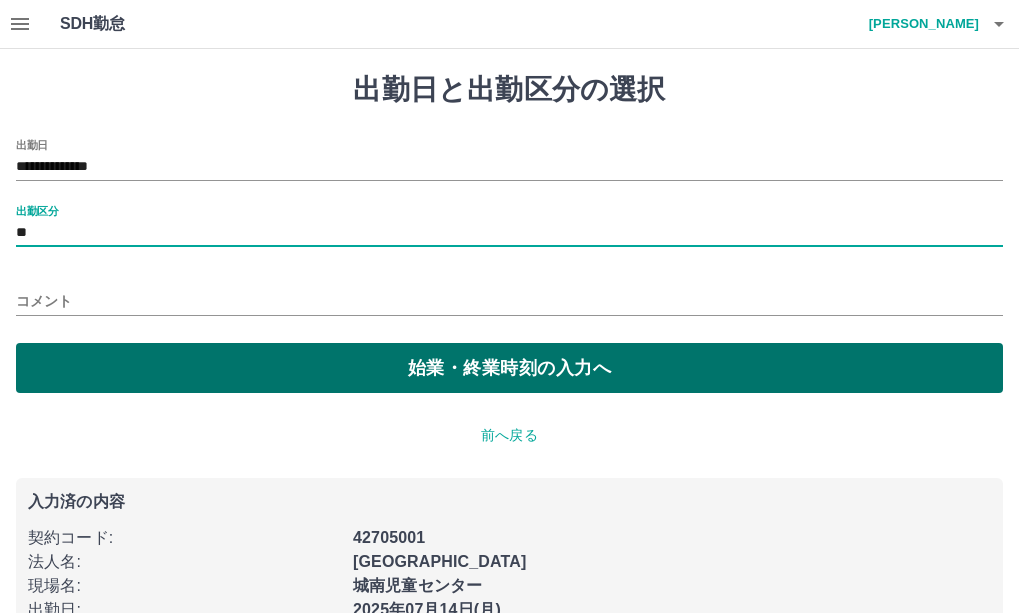 click on "始業・終業時刻の入力へ" at bounding box center (509, 368) 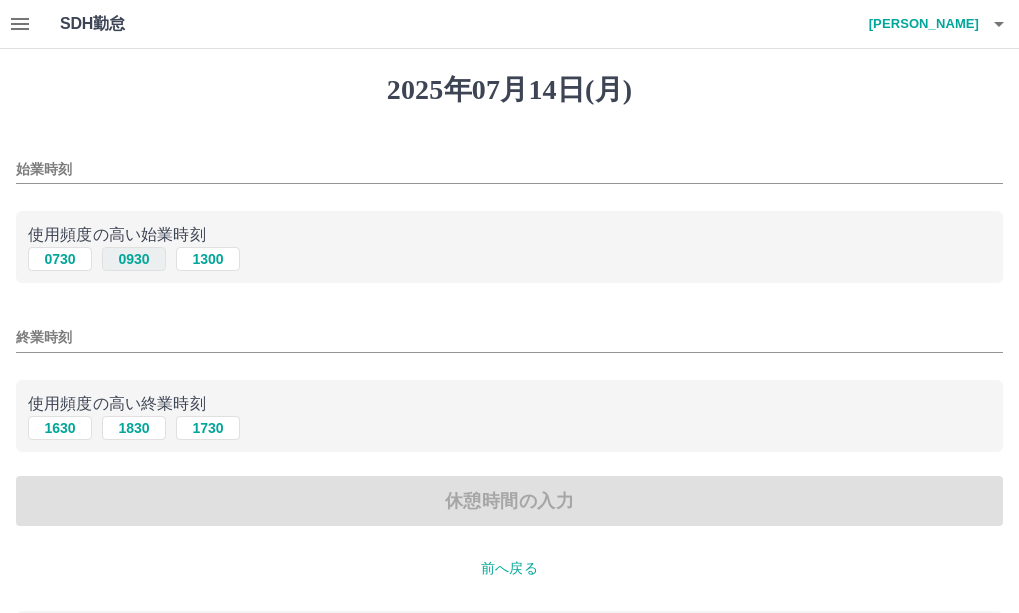 click on "0930" at bounding box center (134, 259) 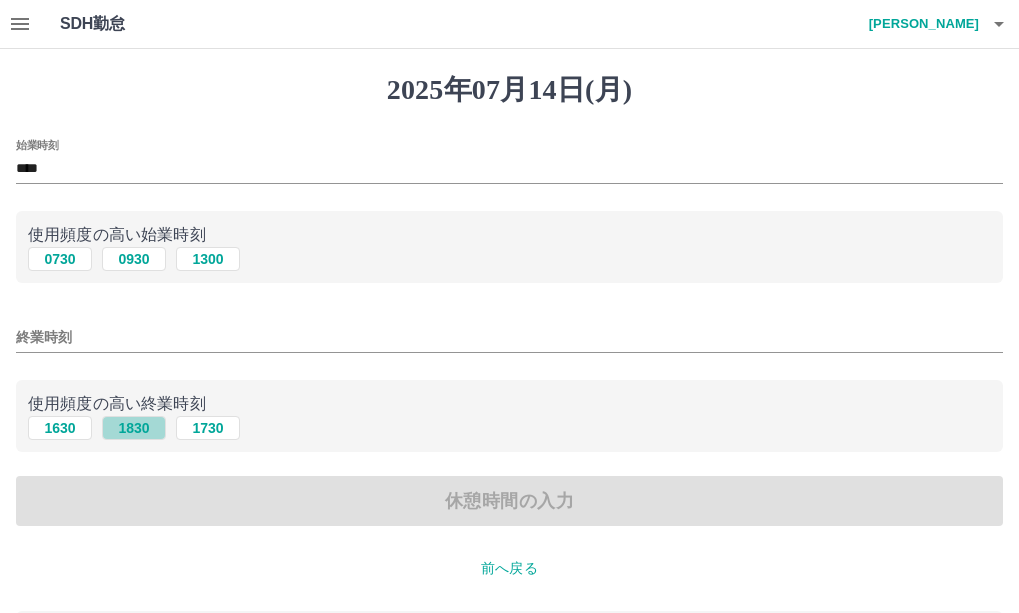 click on "1830" at bounding box center (134, 428) 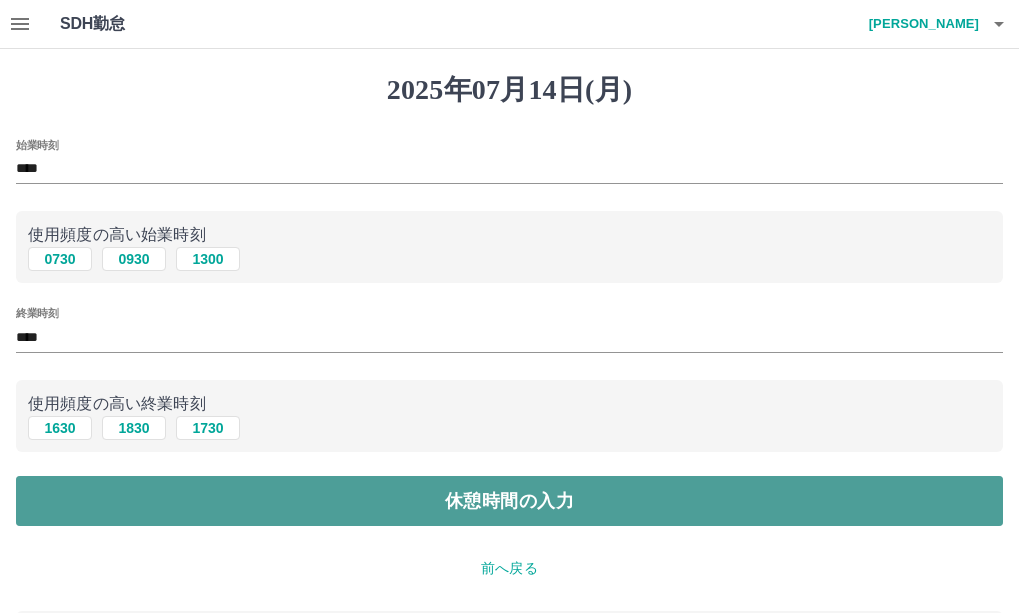click on "休憩時間の入力" at bounding box center (509, 501) 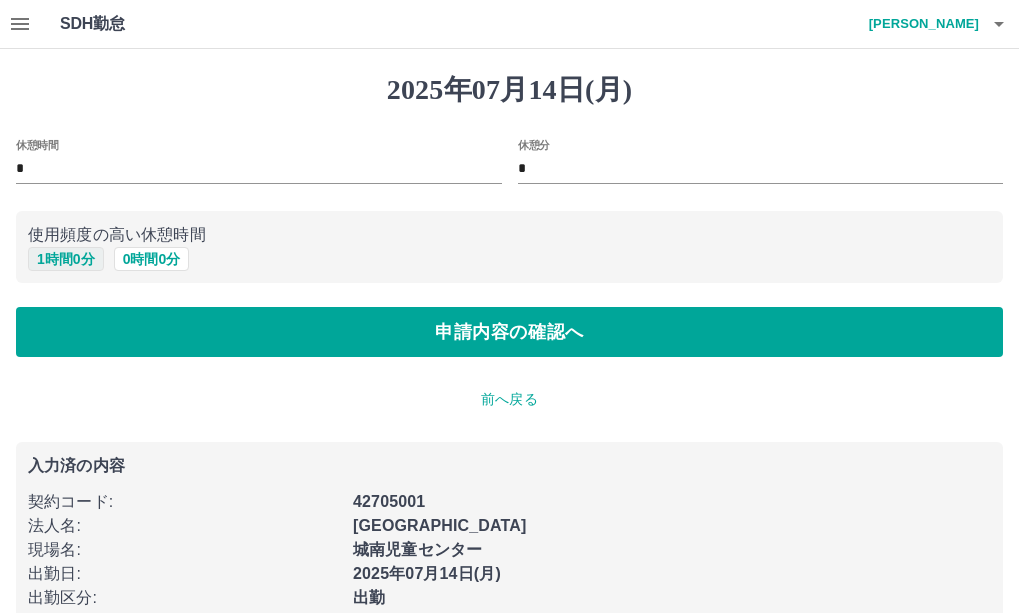 click on "1 時間 0 分" at bounding box center [66, 259] 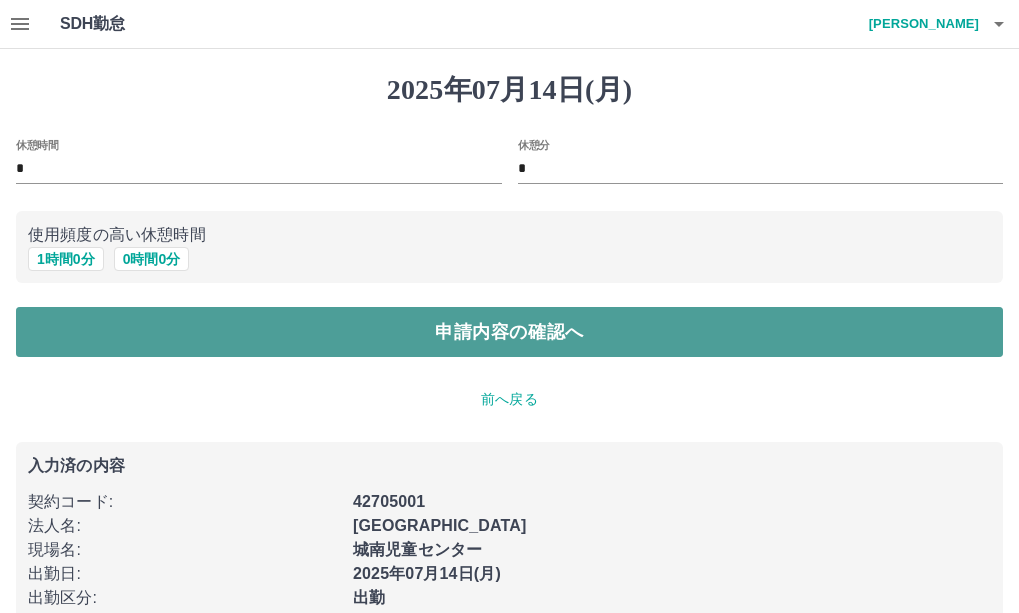 click on "申請内容の確認へ" at bounding box center [509, 332] 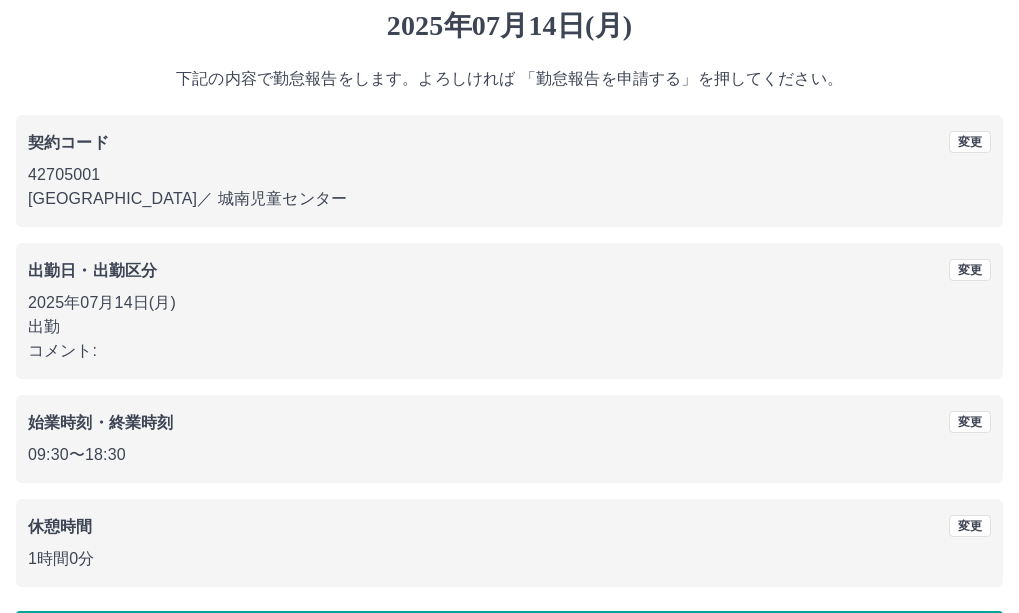 scroll, scrollTop: 136, scrollLeft: 0, axis: vertical 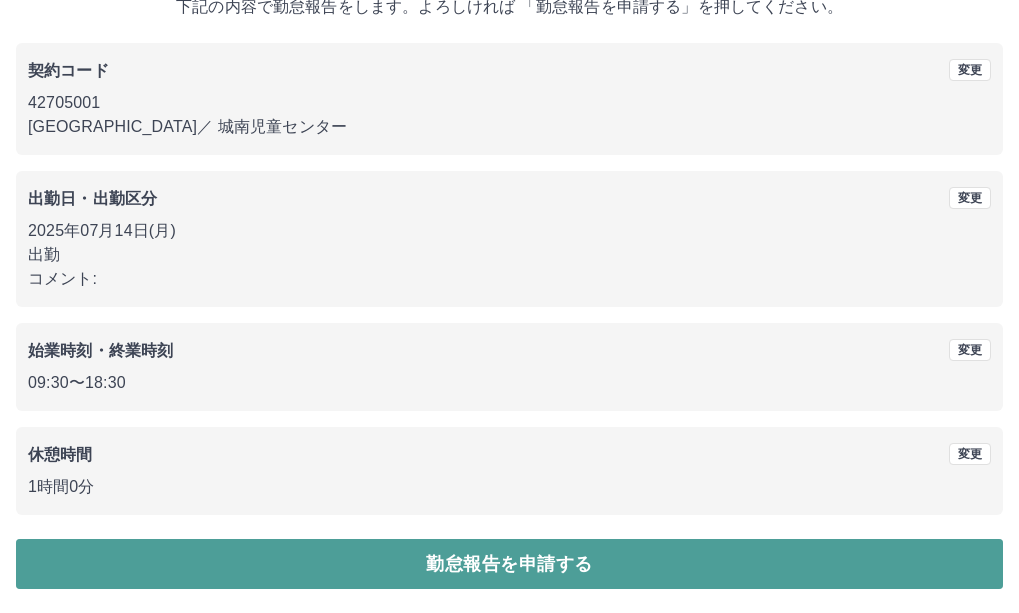 click on "勤怠報告を申請する" at bounding box center (509, 564) 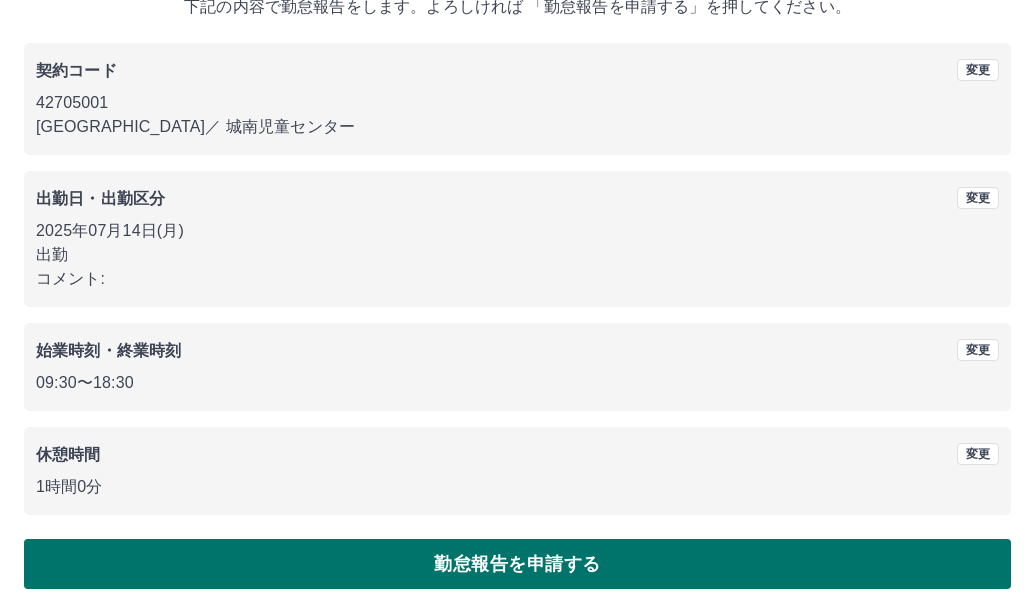 scroll, scrollTop: 0, scrollLeft: 0, axis: both 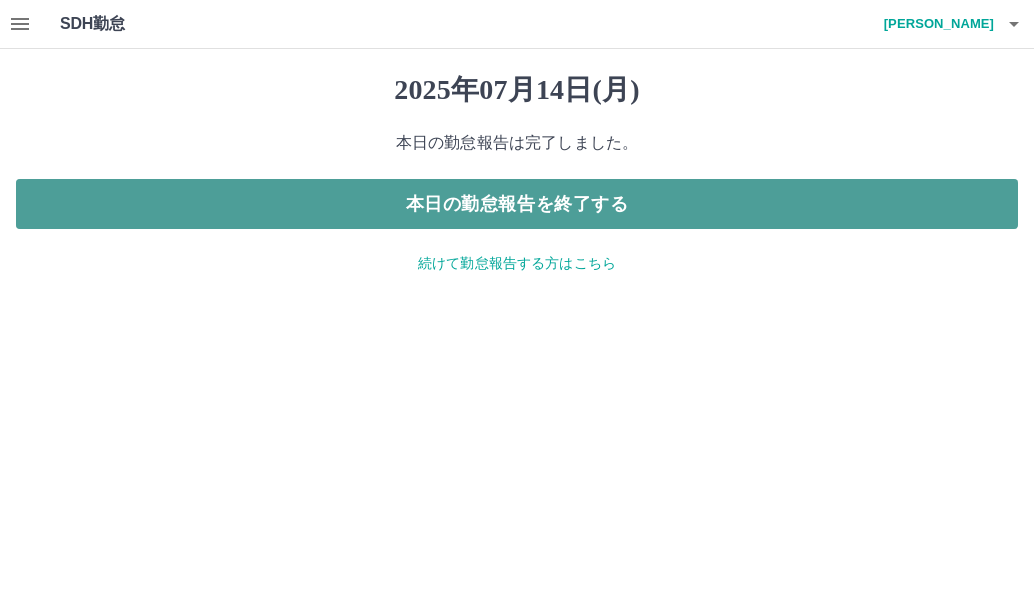 click on "本日の勤怠報告を終了する" at bounding box center [517, 204] 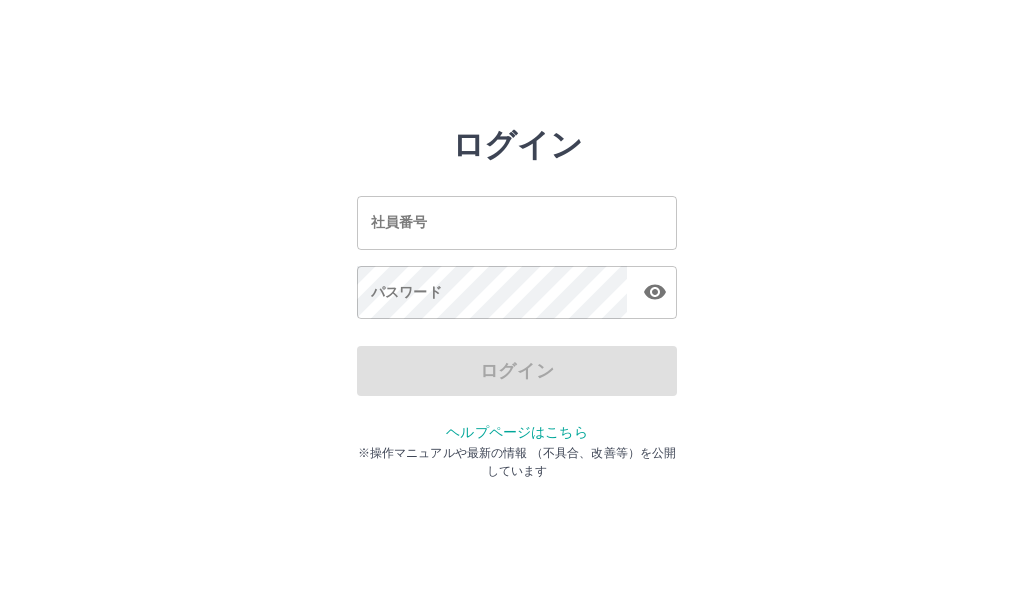 scroll, scrollTop: 0, scrollLeft: 0, axis: both 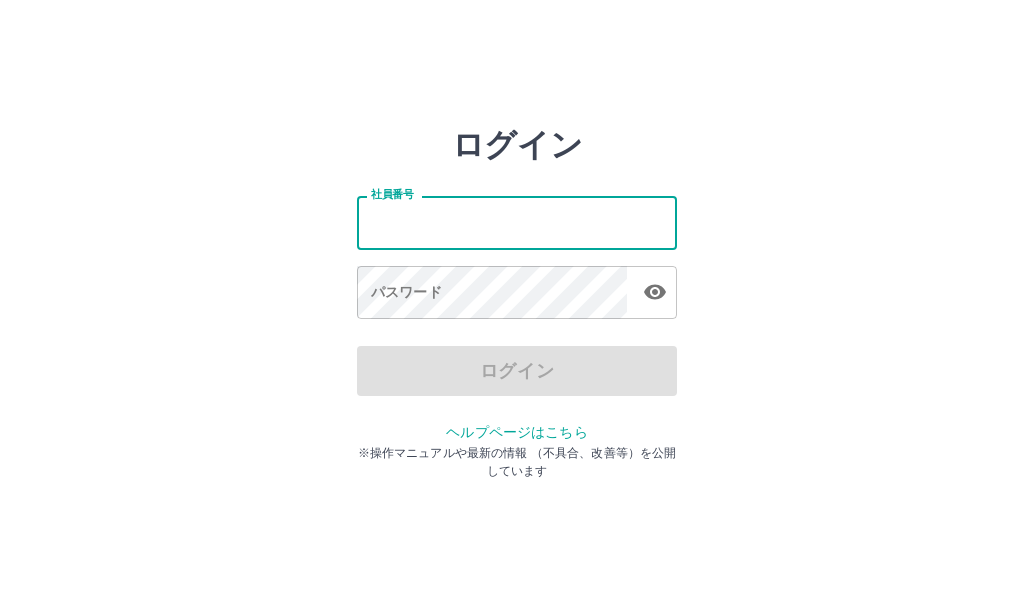 type on "*******" 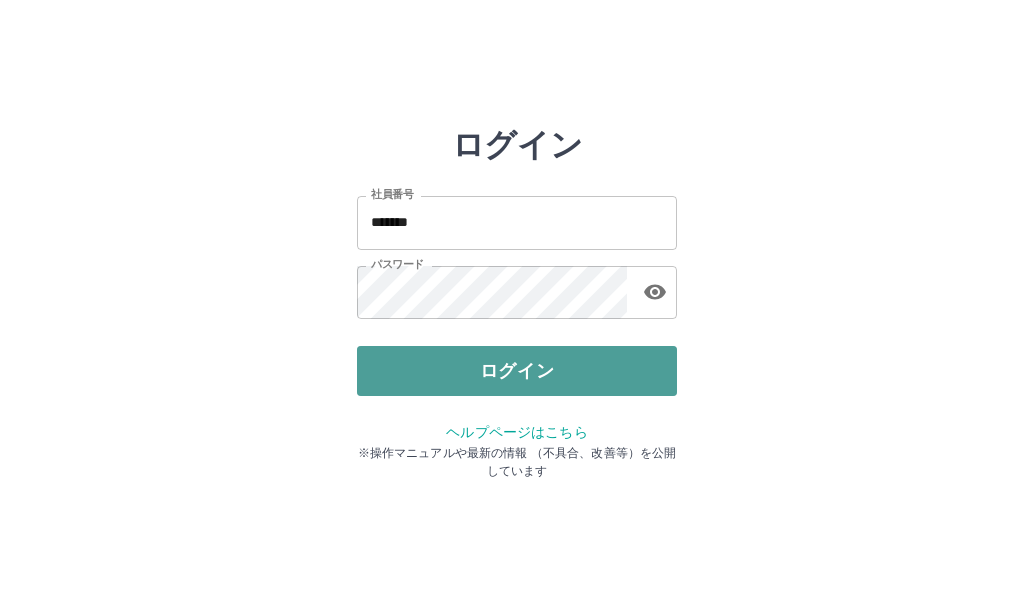 click on "ログイン" at bounding box center (517, 371) 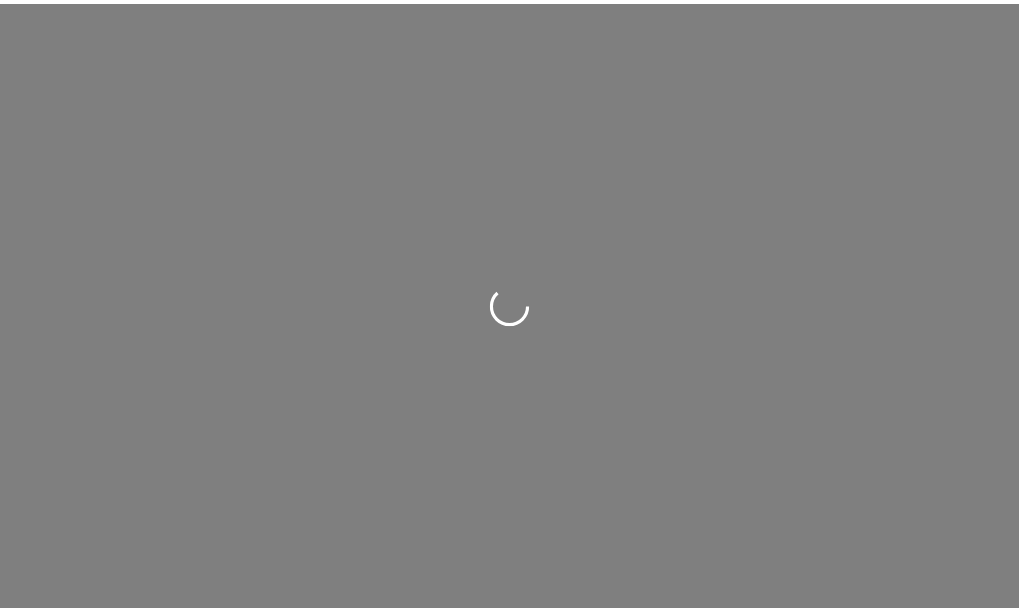 scroll, scrollTop: 0, scrollLeft: 0, axis: both 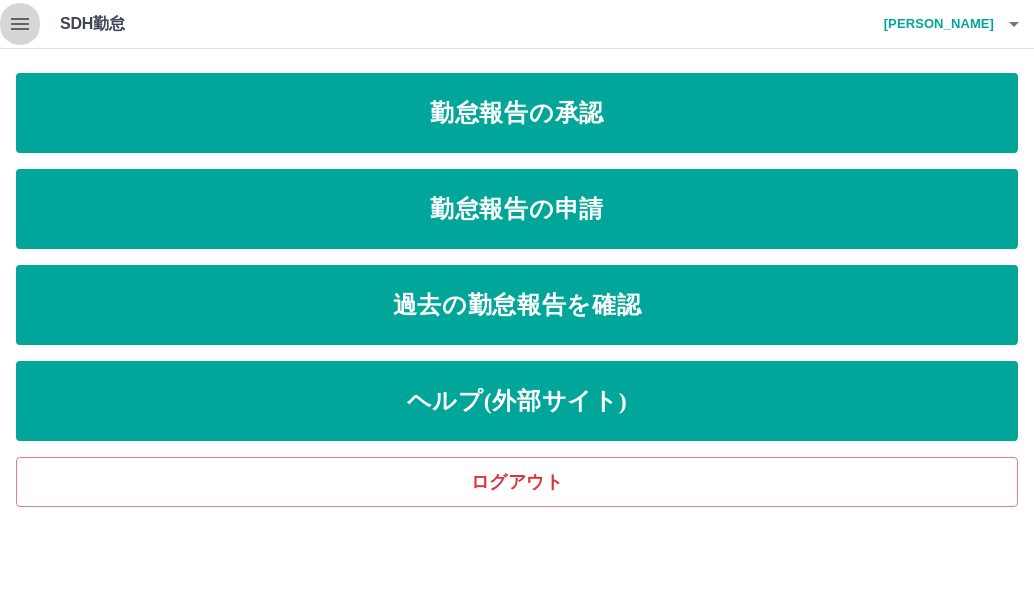 click 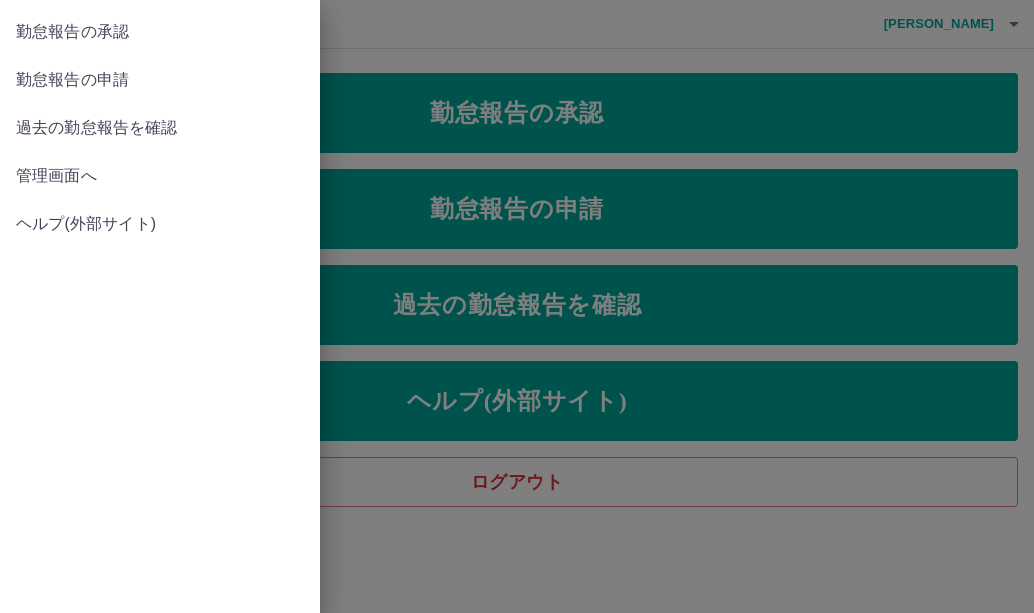 click on "勤怠報告の承認" at bounding box center (160, 32) 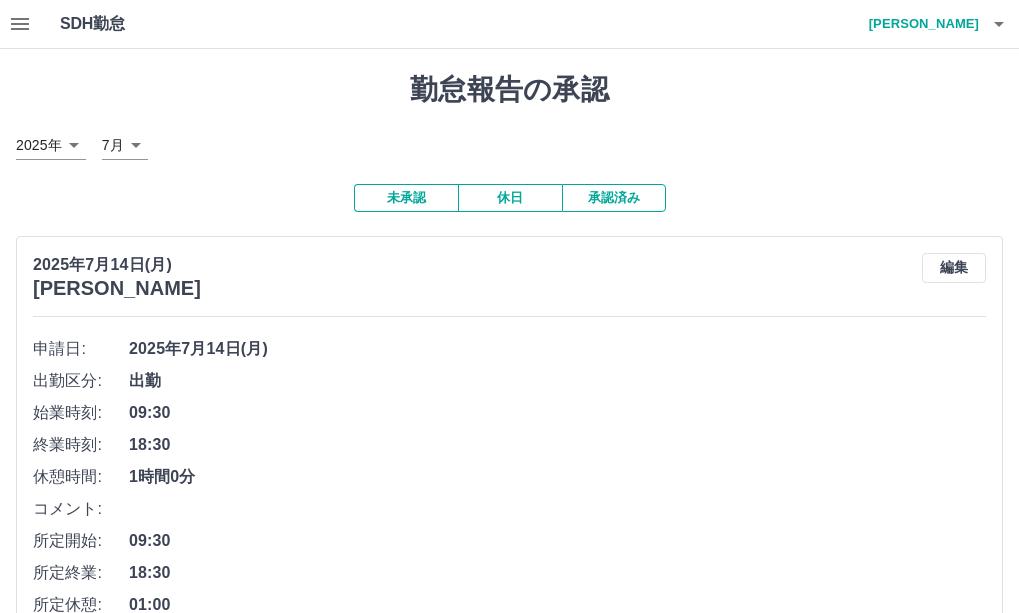 click on "承認済み" at bounding box center [614, 198] 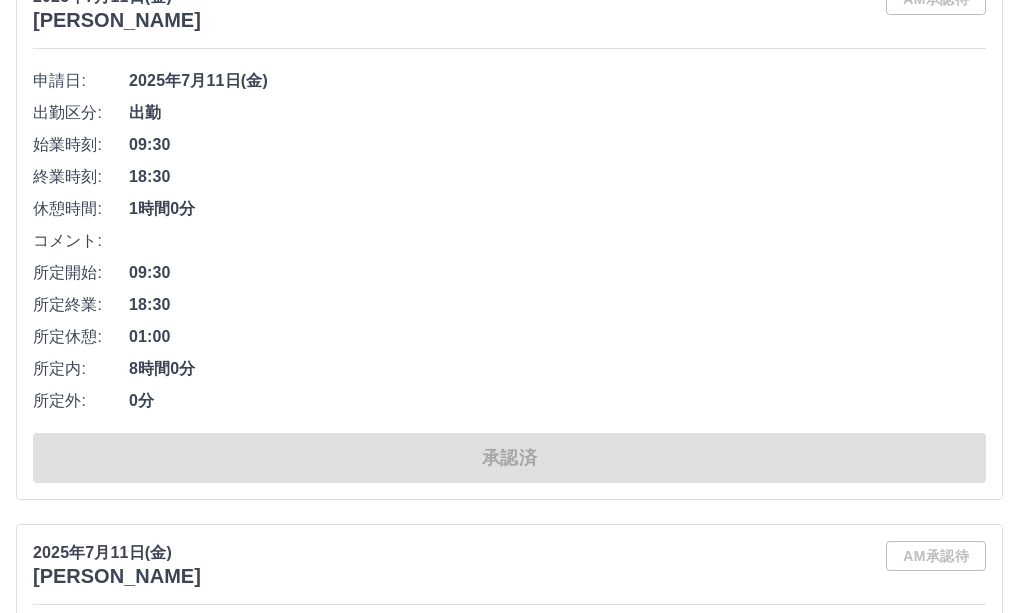 scroll, scrollTop: 1700, scrollLeft: 0, axis: vertical 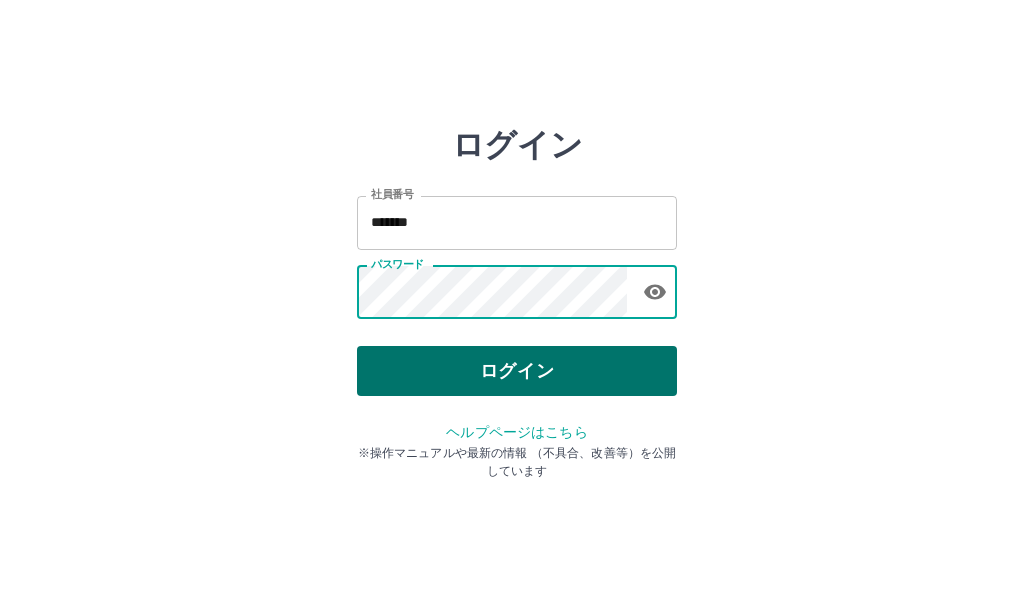 click on "ログイン" at bounding box center (517, 371) 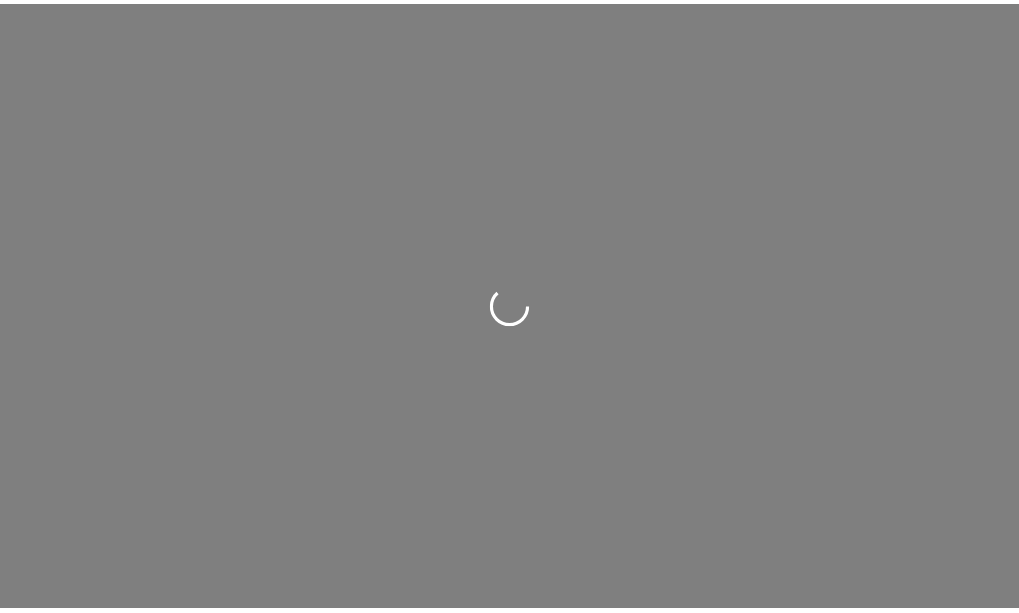 scroll, scrollTop: 0, scrollLeft: 0, axis: both 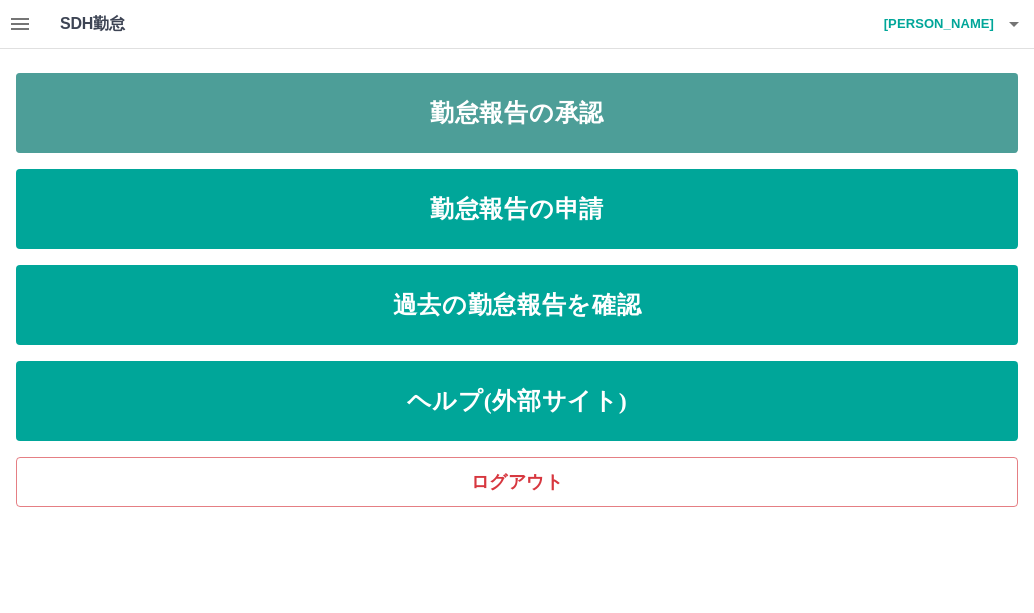 click on "勤怠報告の承認" at bounding box center [517, 113] 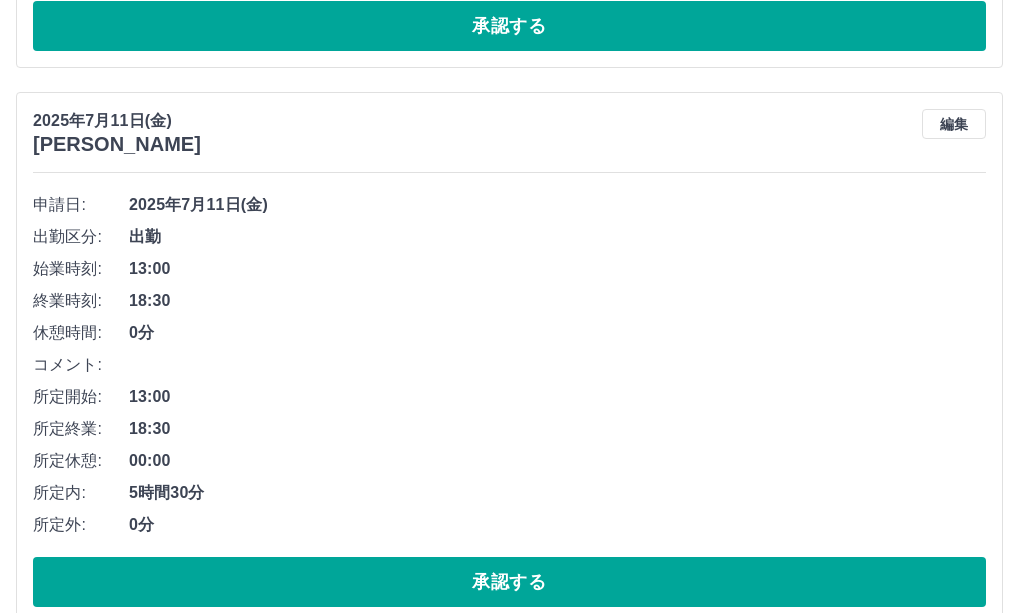 scroll, scrollTop: 800, scrollLeft: 0, axis: vertical 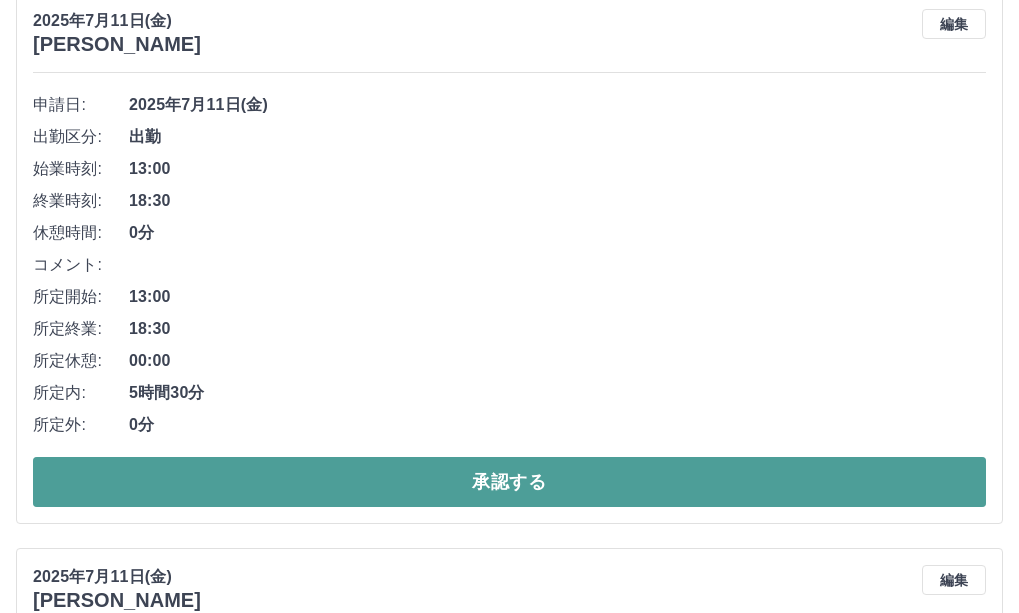 click on "承認する" at bounding box center (509, 482) 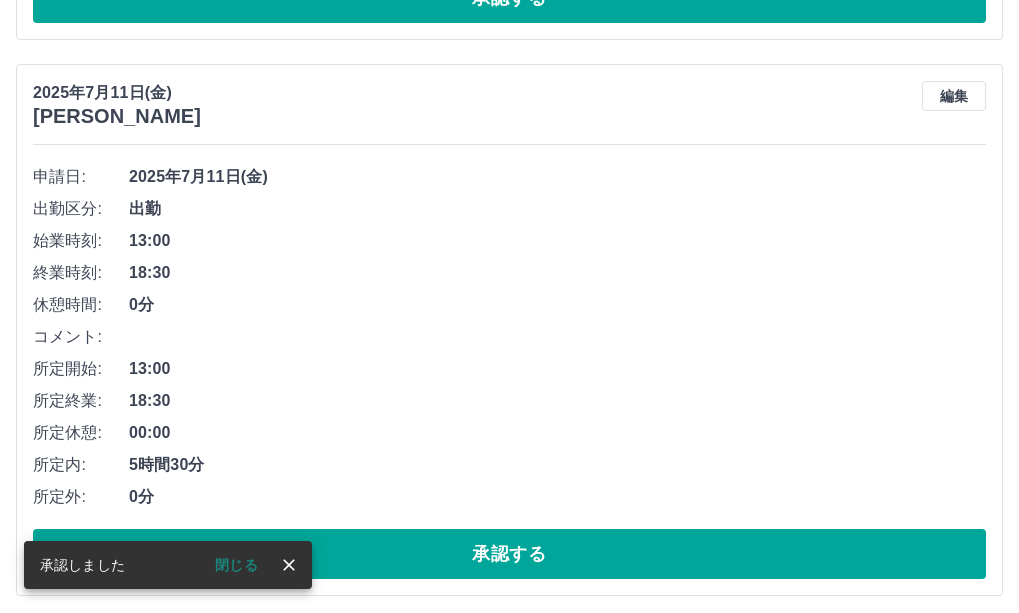 scroll, scrollTop: 737, scrollLeft: 0, axis: vertical 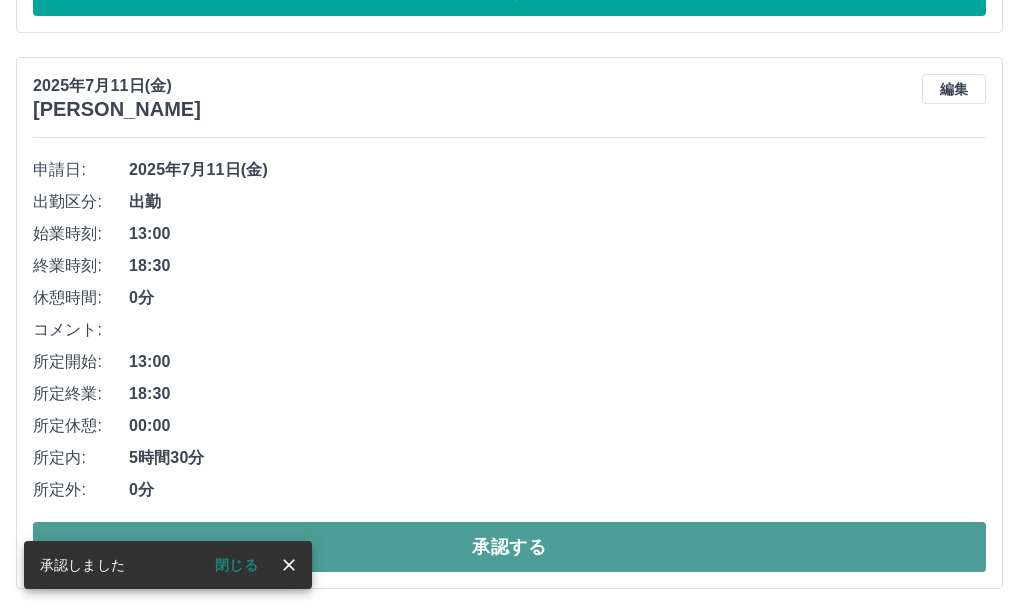 click on "承認する" at bounding box center [509, 547] 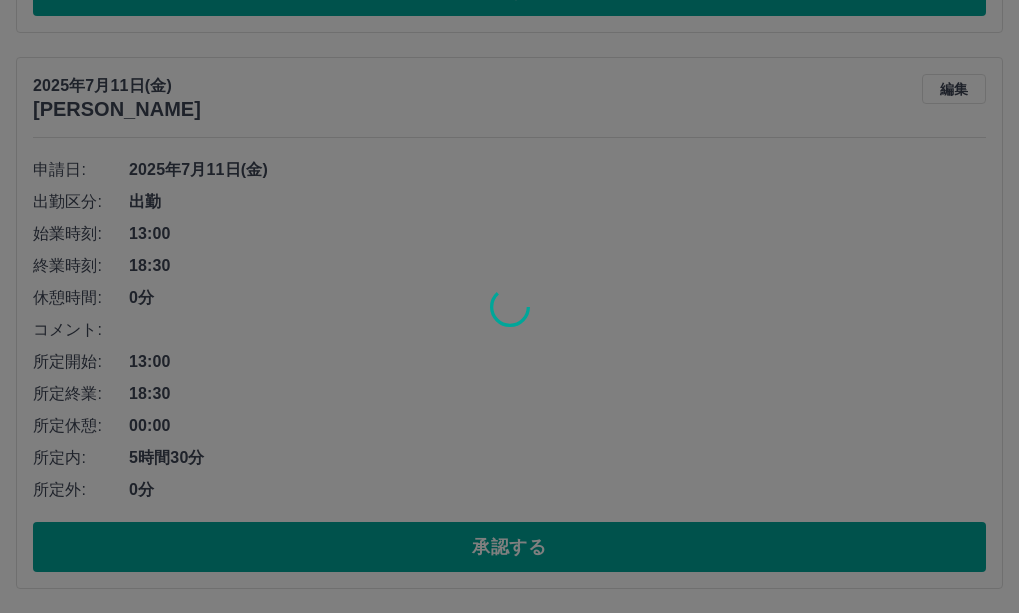 scroll, scrollTop: 181, scrollLeft: 0, axis: vertical 